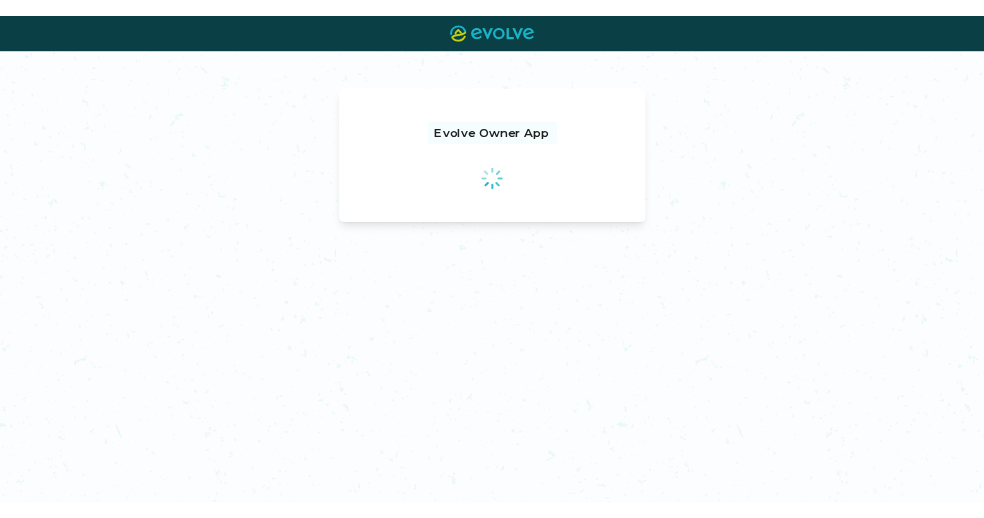 scroll, scrollTop: 0, scrollLeft: 0, axis: both 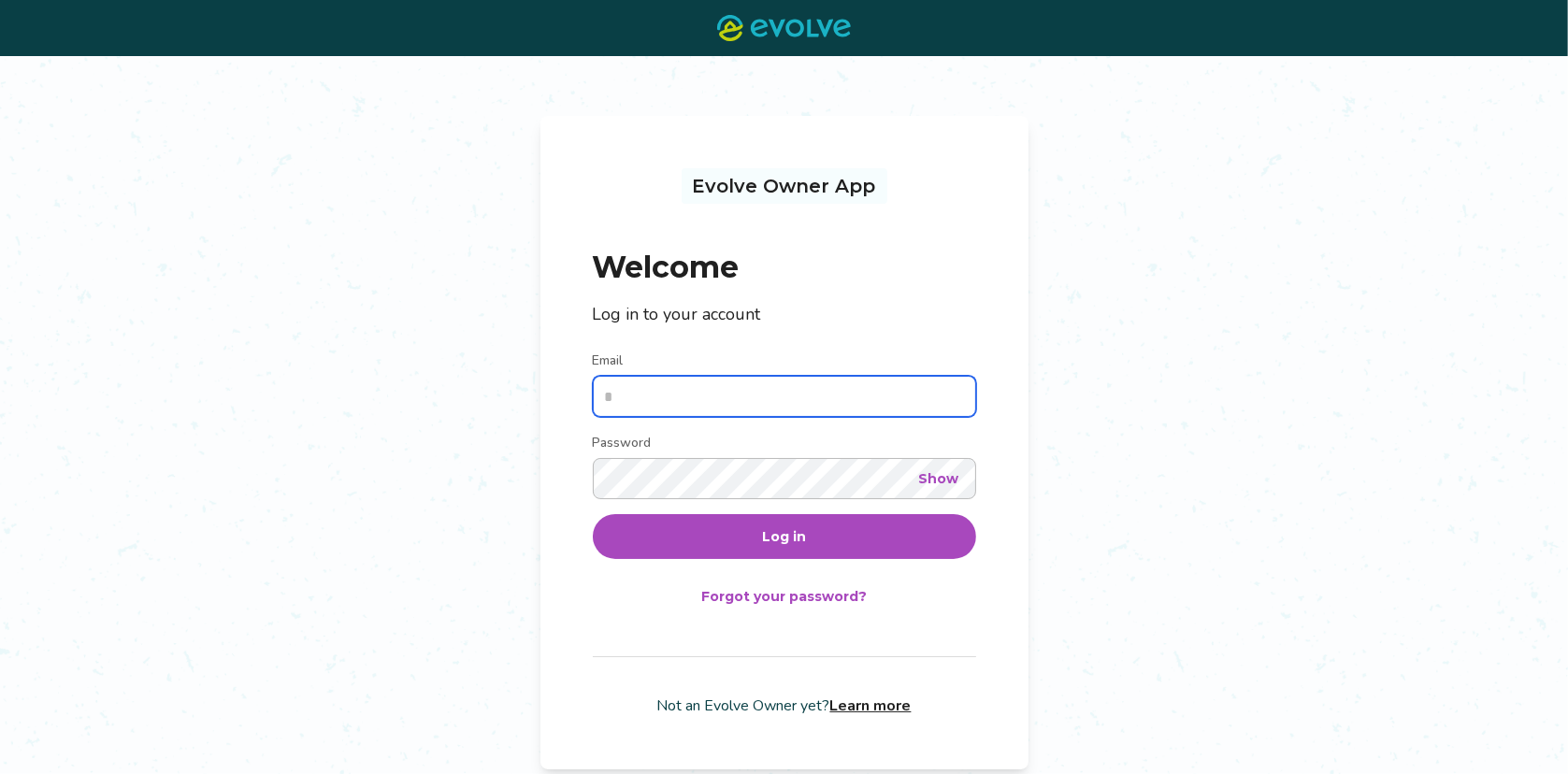 type on "**********" 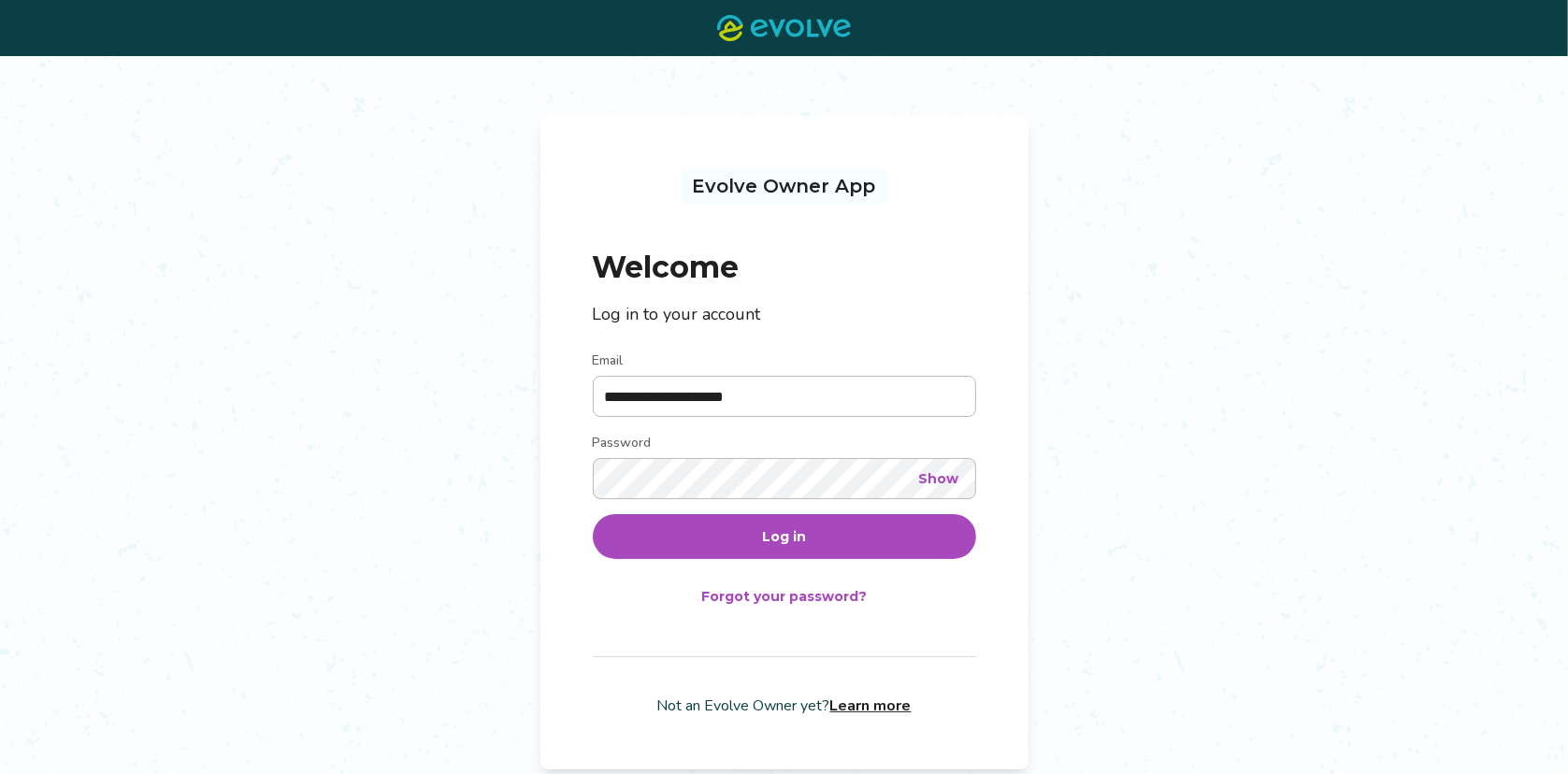 click on "Log in" at bounding box center (784, 537) 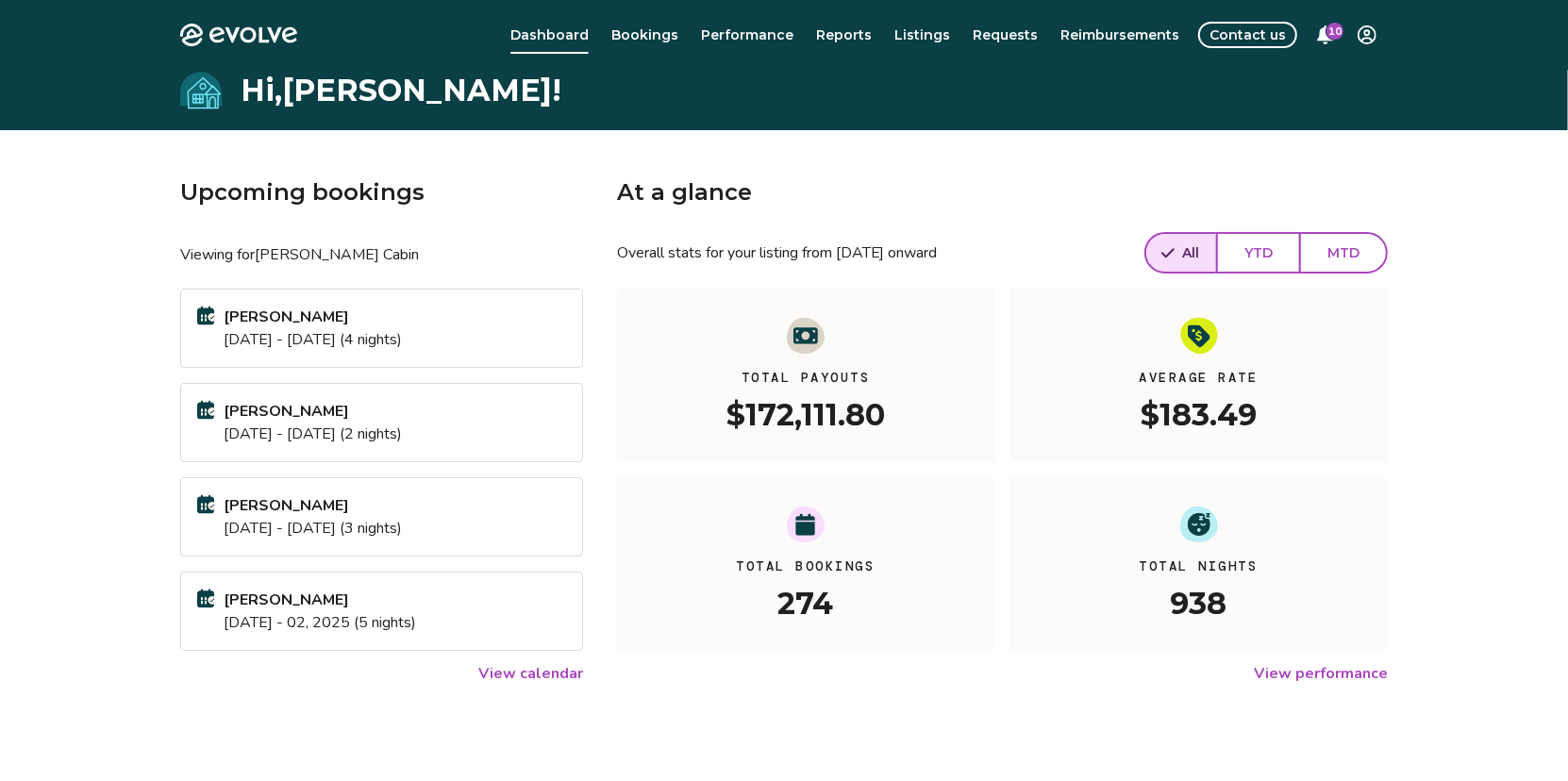 click on "Evolve Dashboard Bookings Performance Reports Listings Requests Reimbursements Contact us 10" at bounding box center [784, 35] 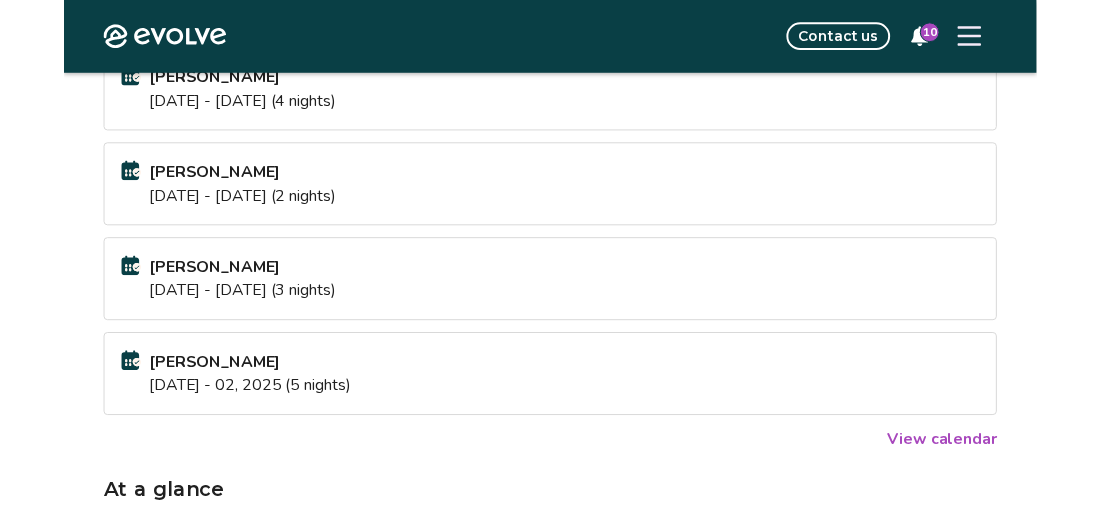 scroll, scrollTop: 0, scrollLeft: 0, axis: both 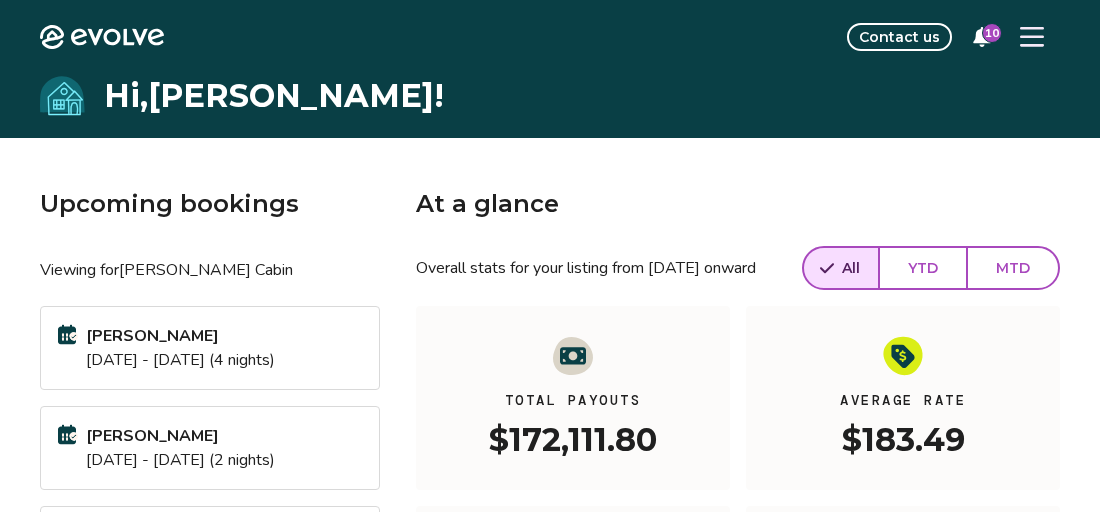 click 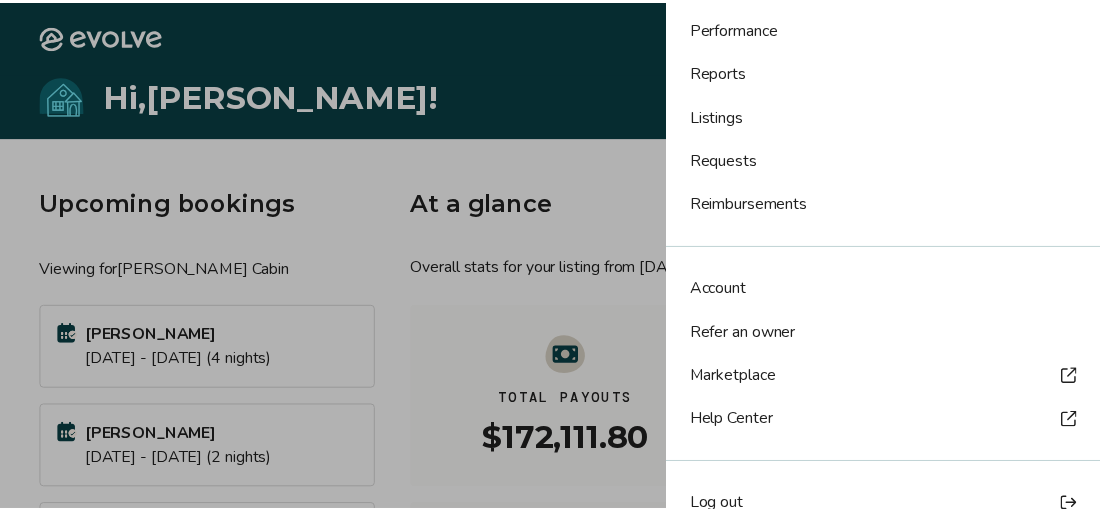 scroll, scrollTop: 210, scrollLeft: 0, axis: vertical 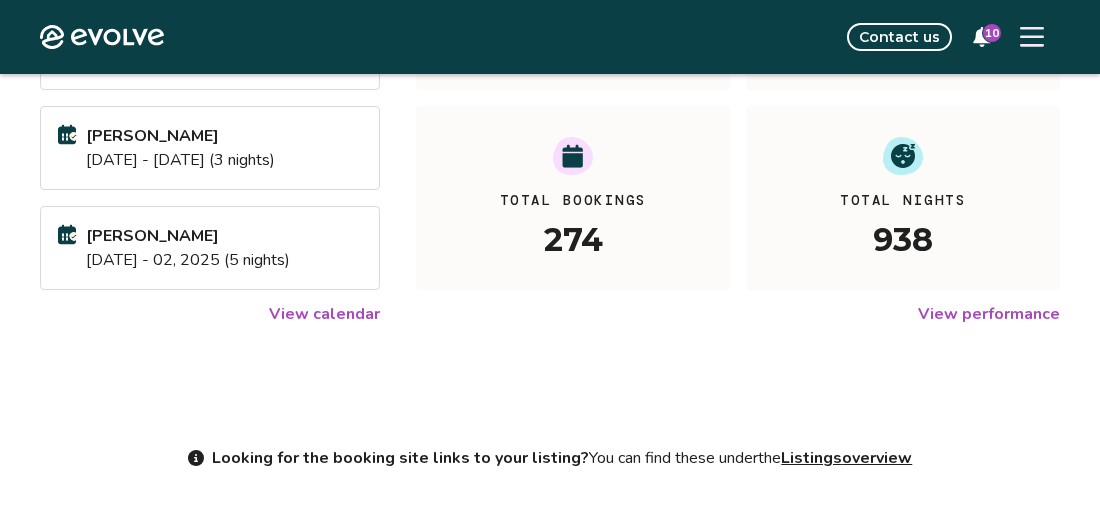 click on "Evolve" 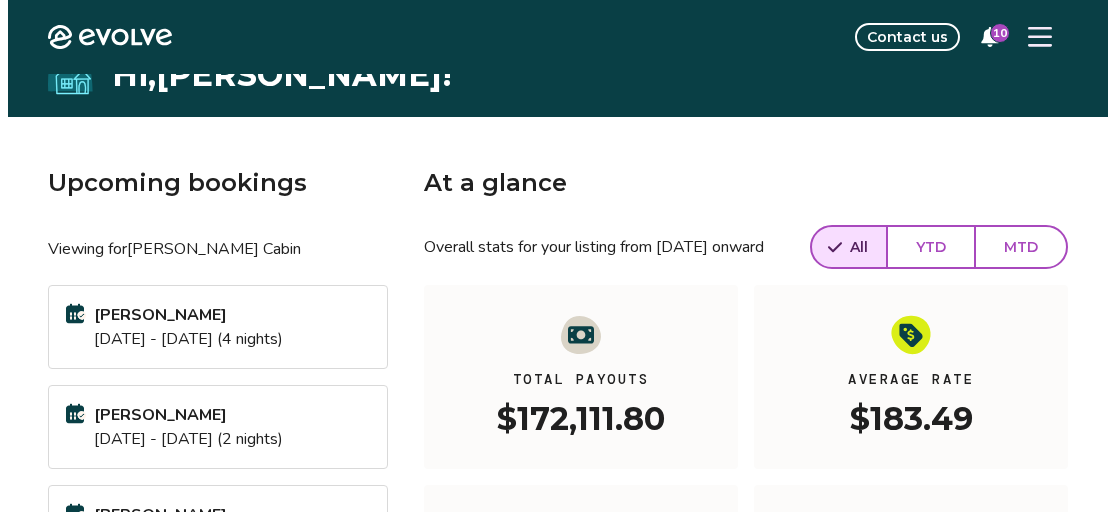 scroll, scrollTop: 0, scrollLeft: 0, axis: both 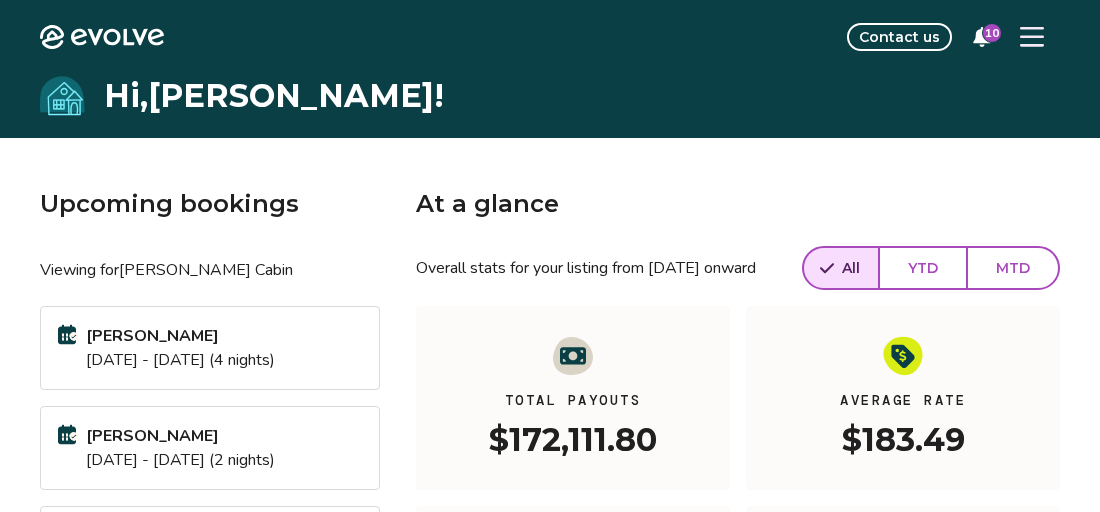 click at bounding box center (1032, 37) 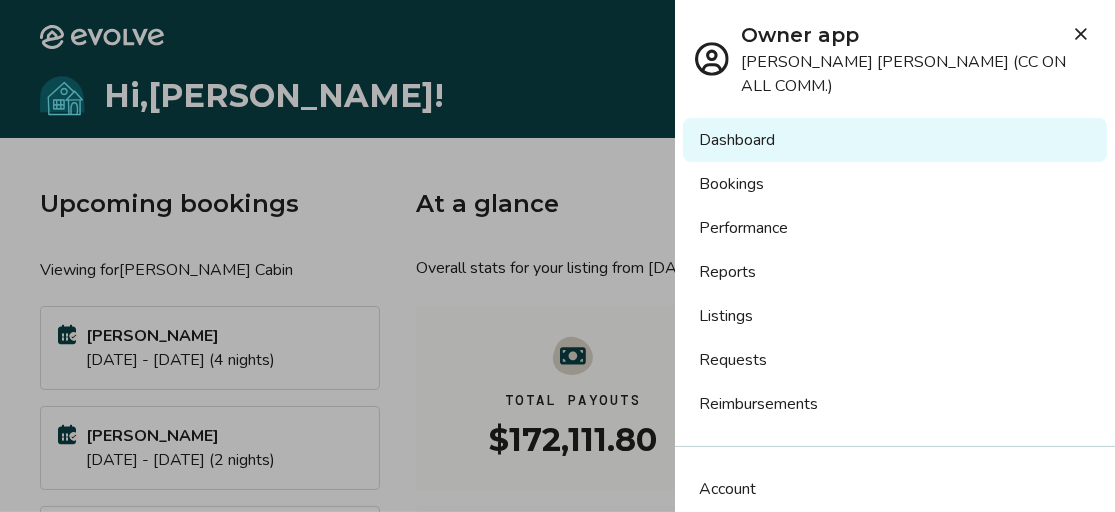 click on "Bookings" at bounding box center (895, 184) 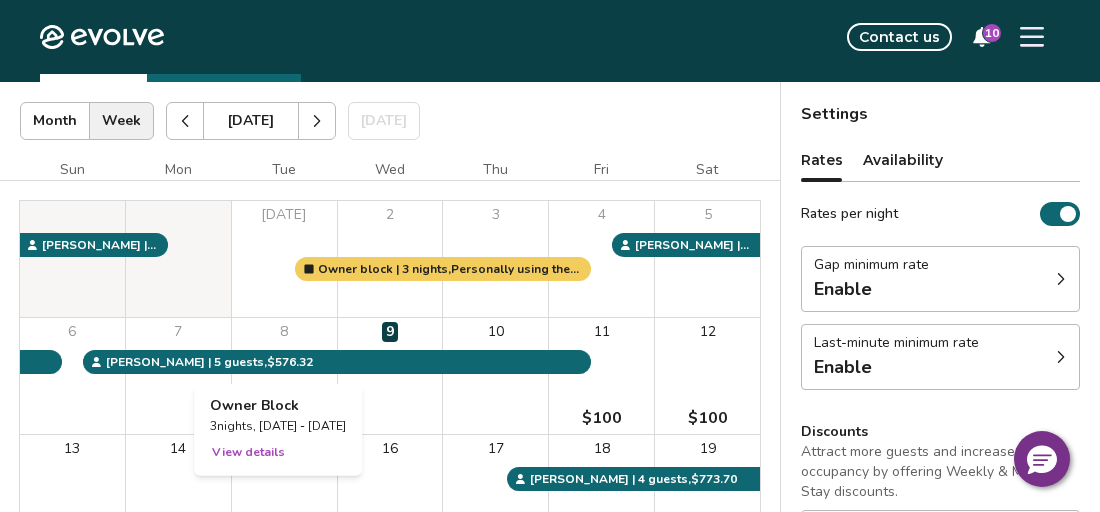 scroll, scrollTop: 0, scrollLeft: 0, axis: both 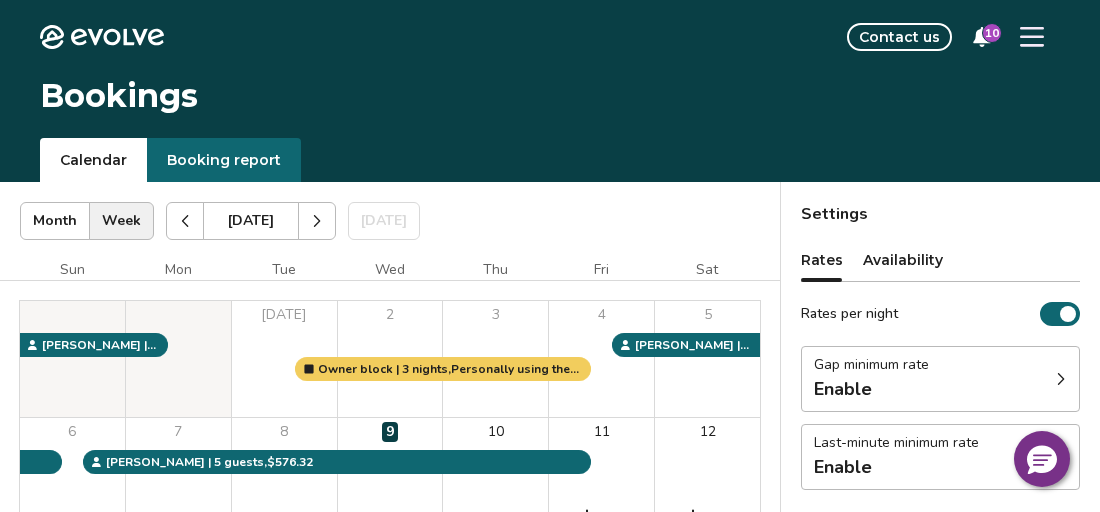 click at bounding box center [185, 221] 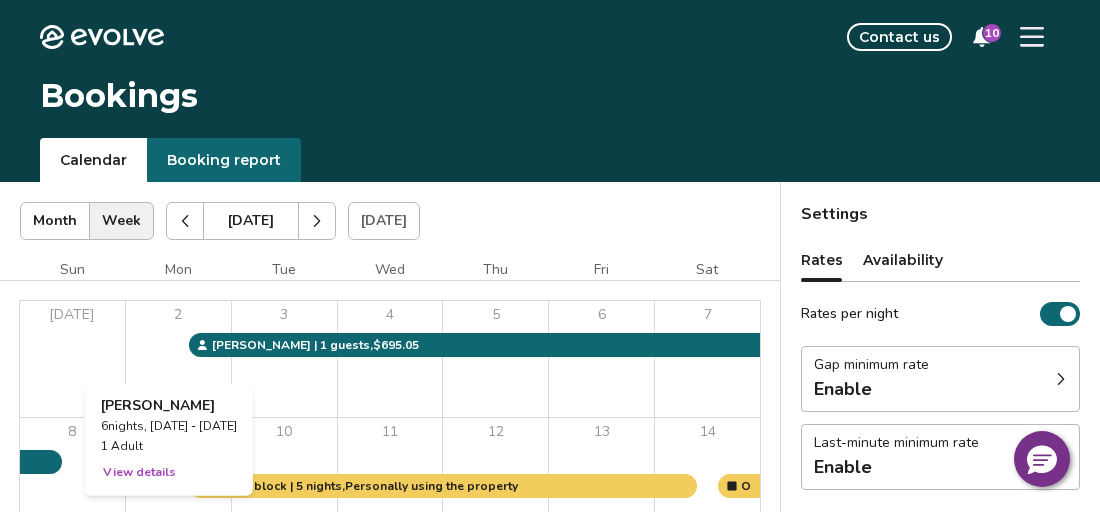 click on "2" at bounding box center [178, 359] 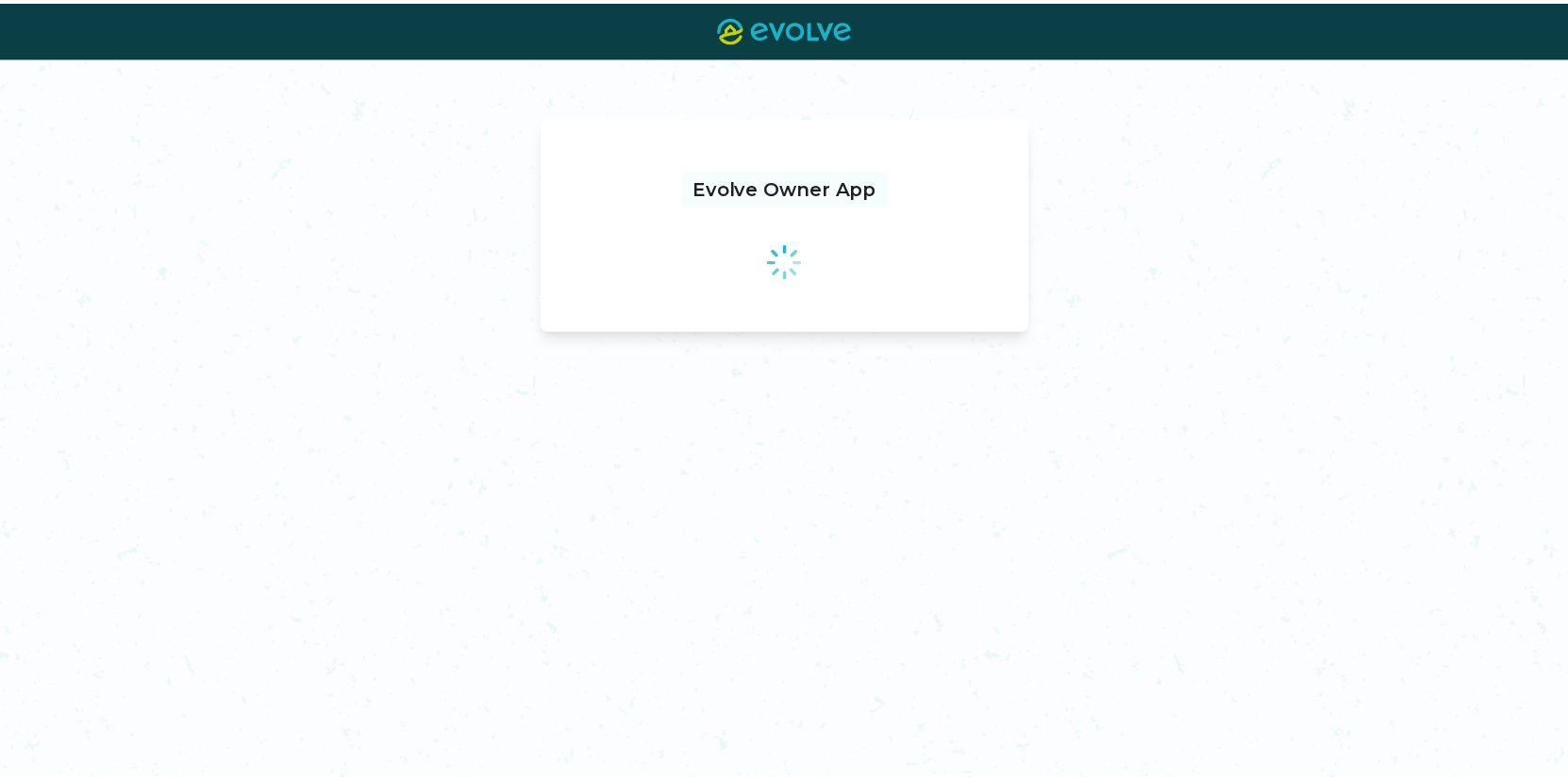 scroll, scrollTop: 0, scrollLeft: 0, axis: both 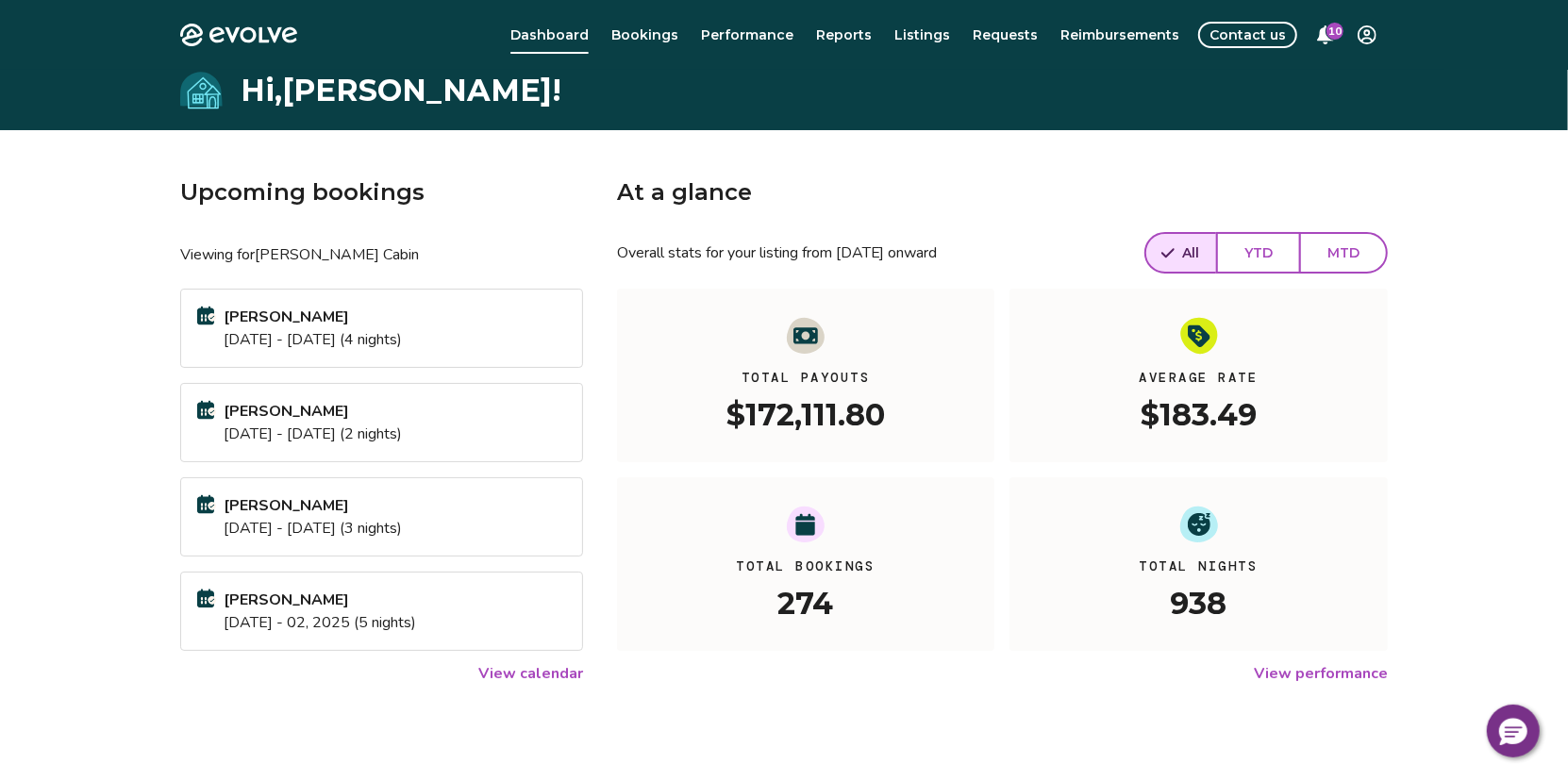 click on "Bookings" at bounding box center [644, 35] 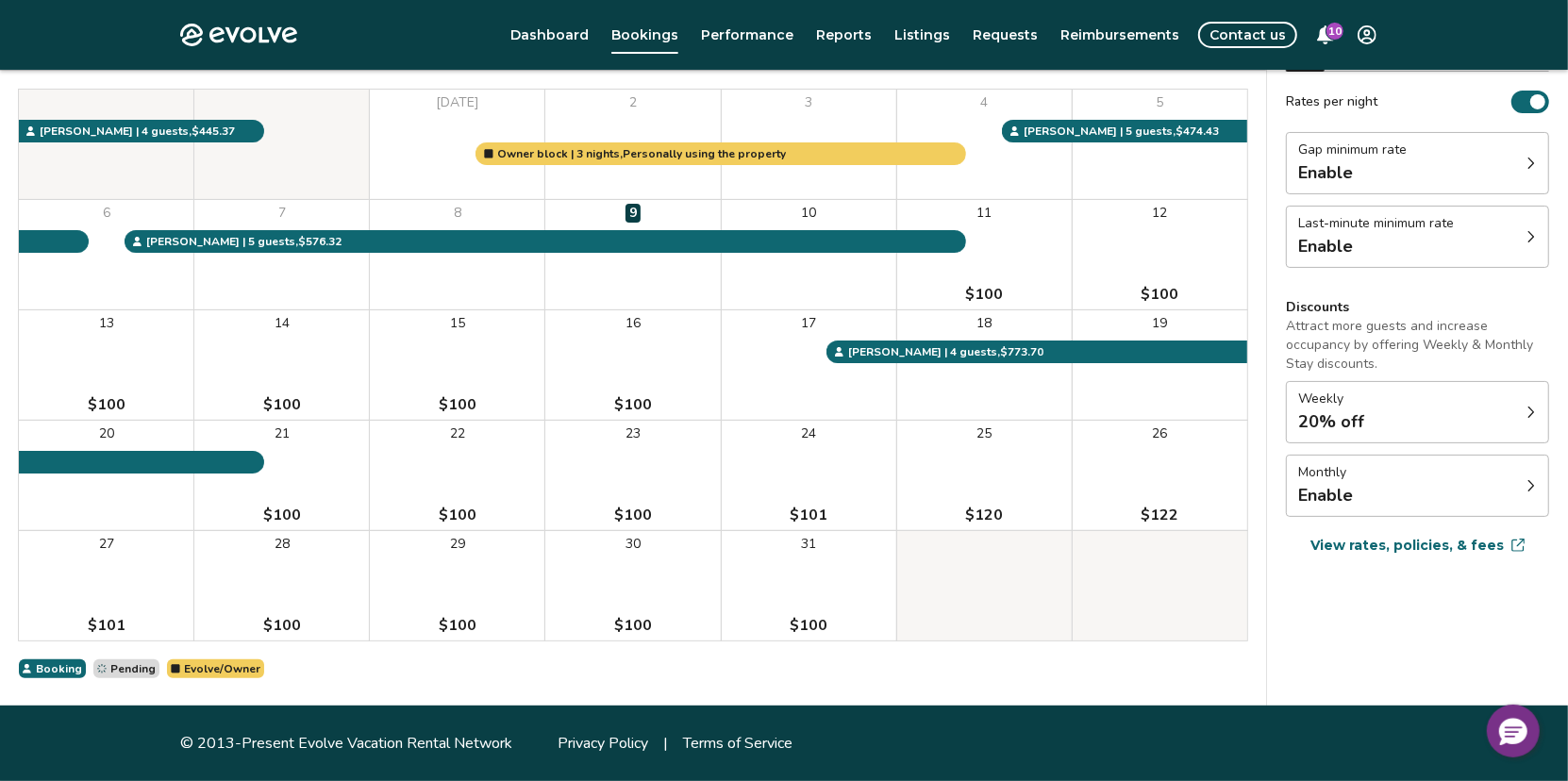 scroll, scrollTop: 6, scrollLeft: 0, axis: vertical 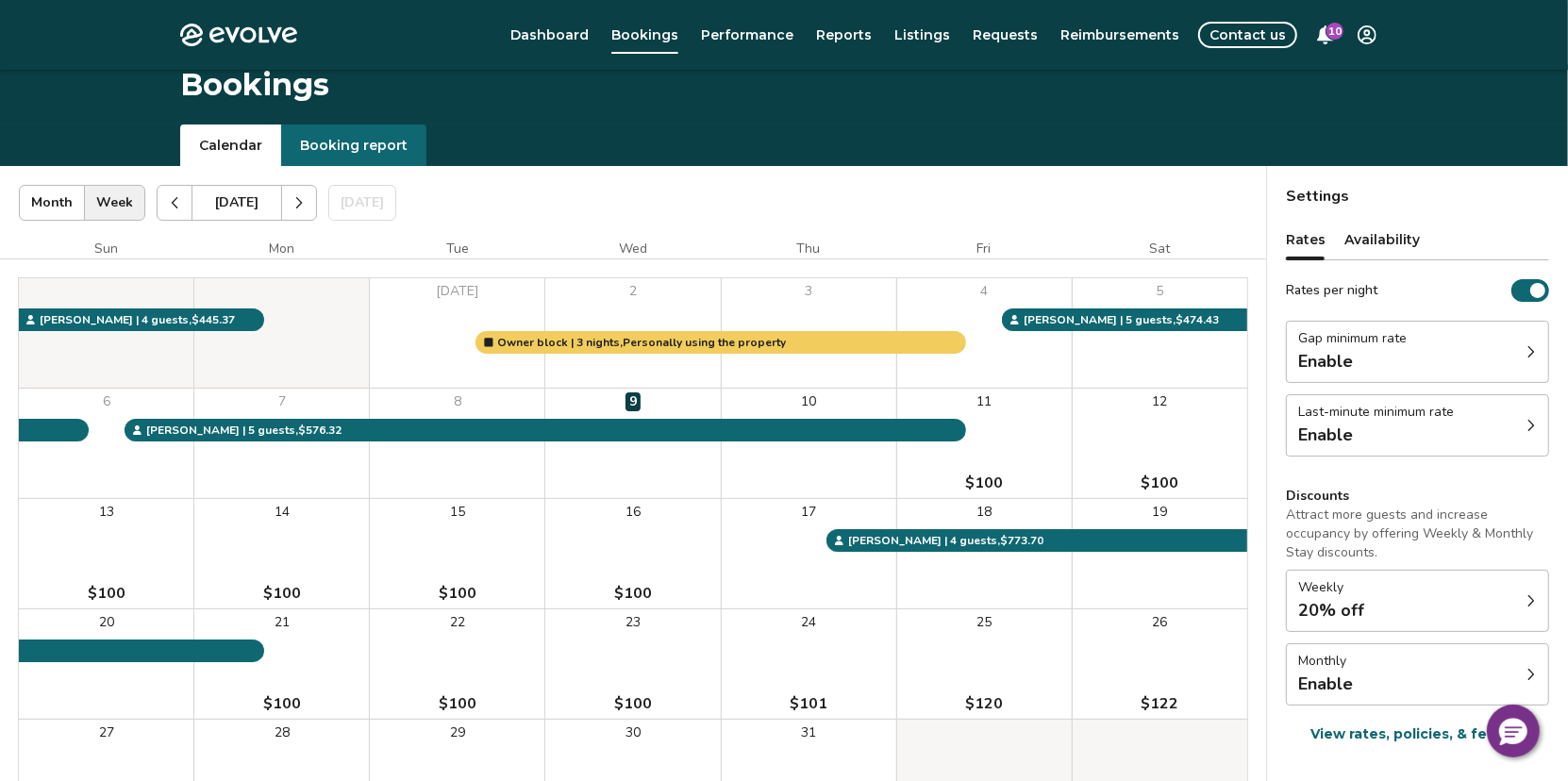 click at bounding box center (175, 203) 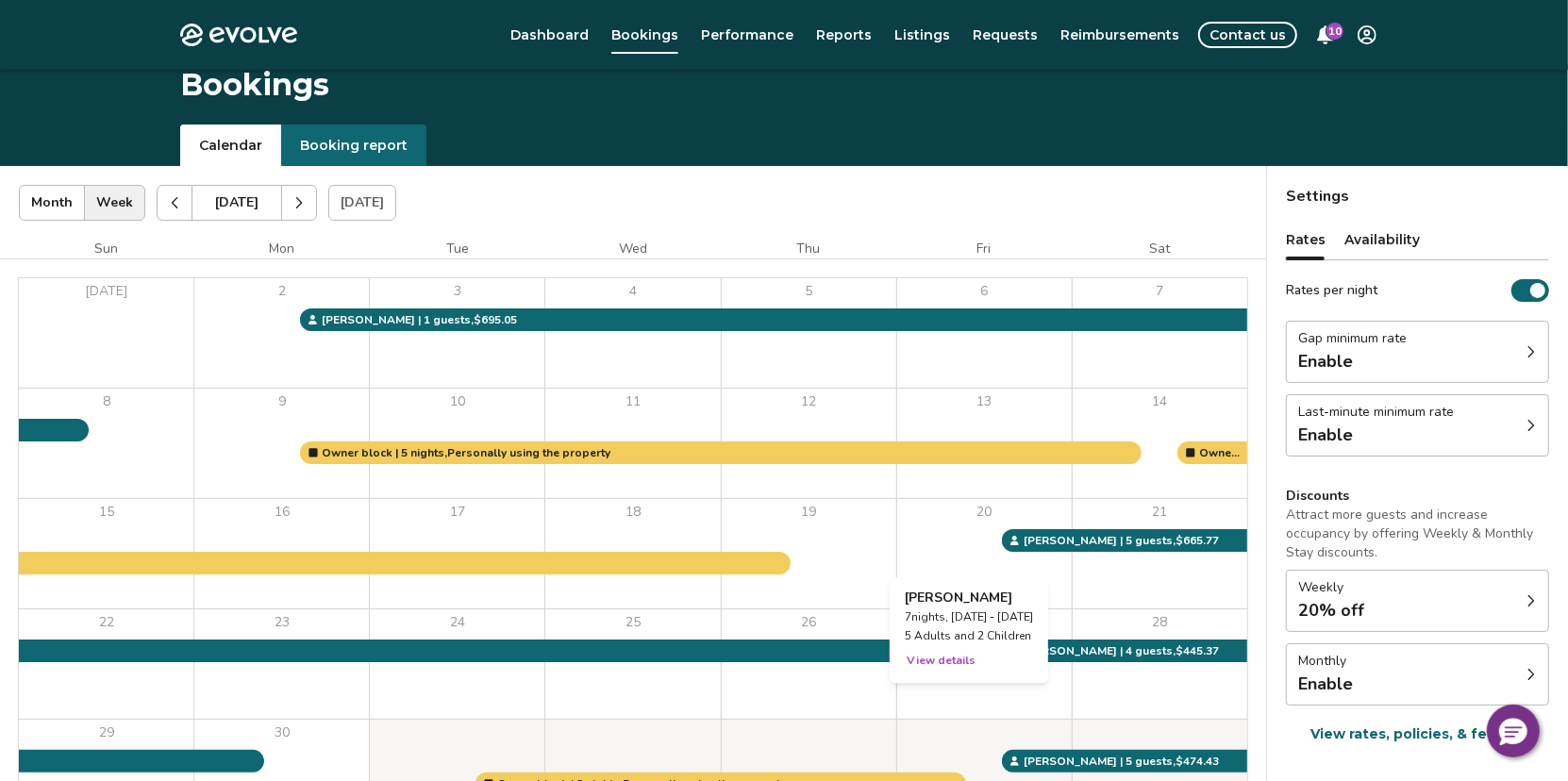 click on "20" at bounding box center (984, 554) 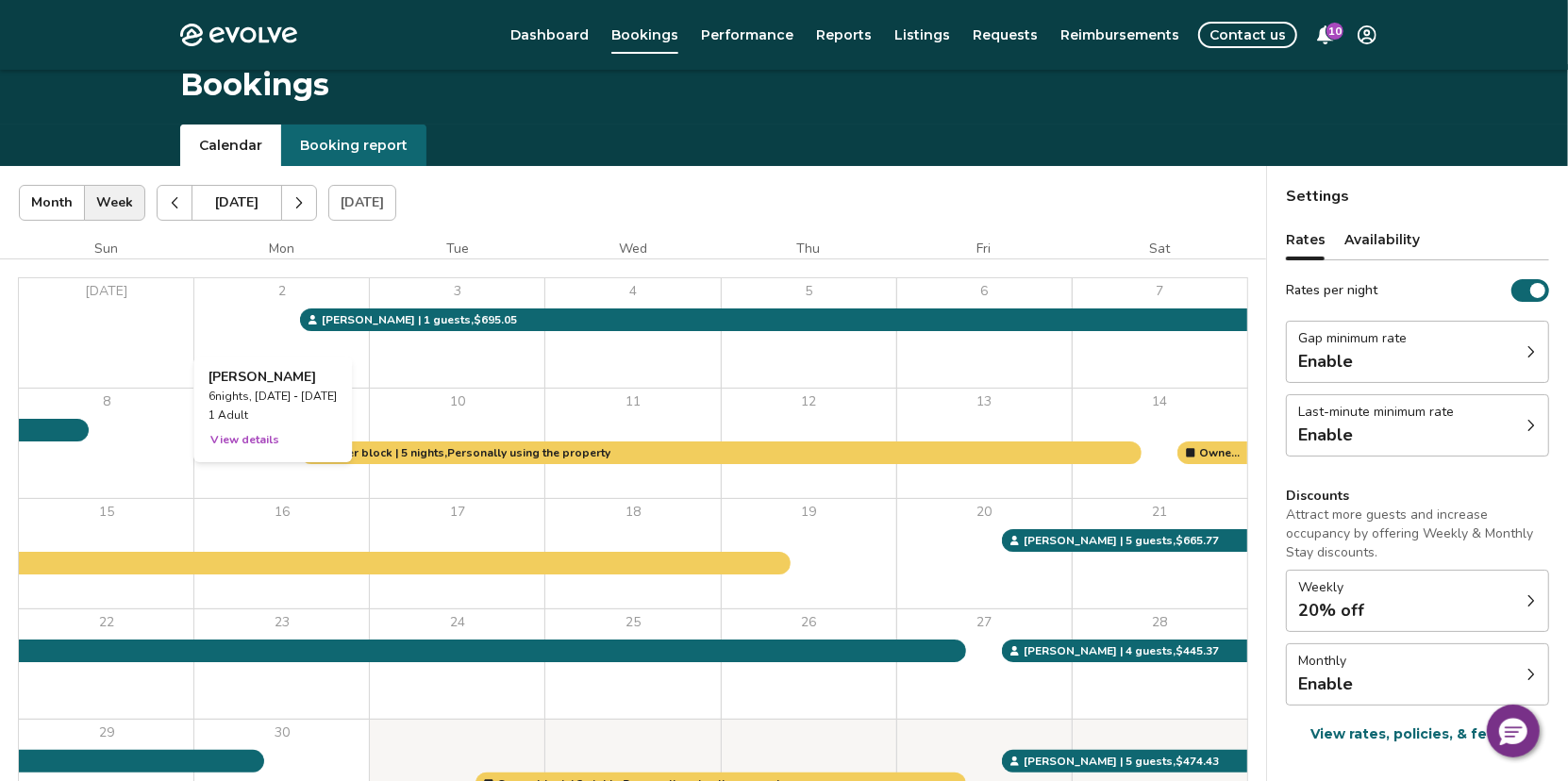 click on "2" at bounding box center [281, 333] 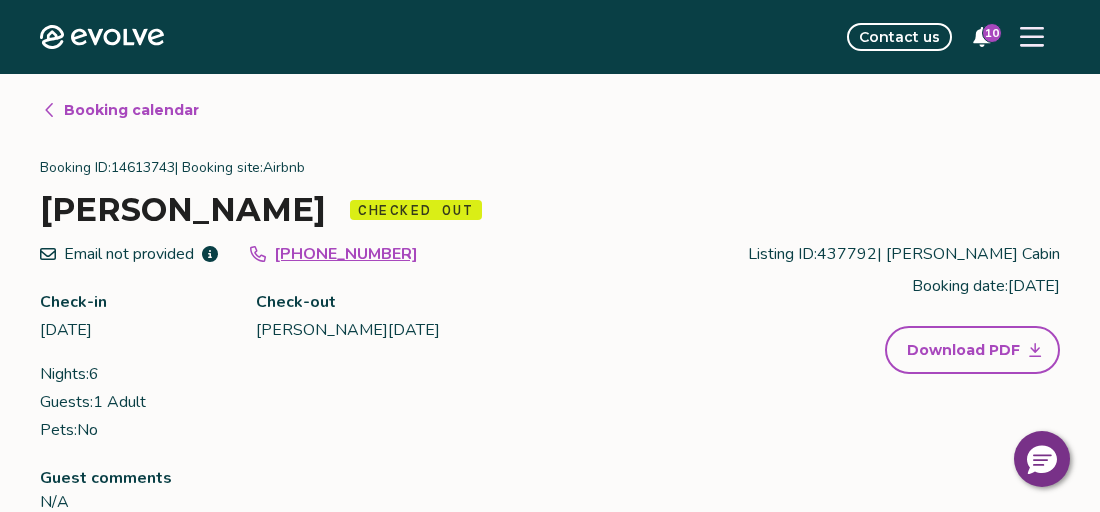scroll, scrollTop: 0, scrollLeft: 0, axis: both 